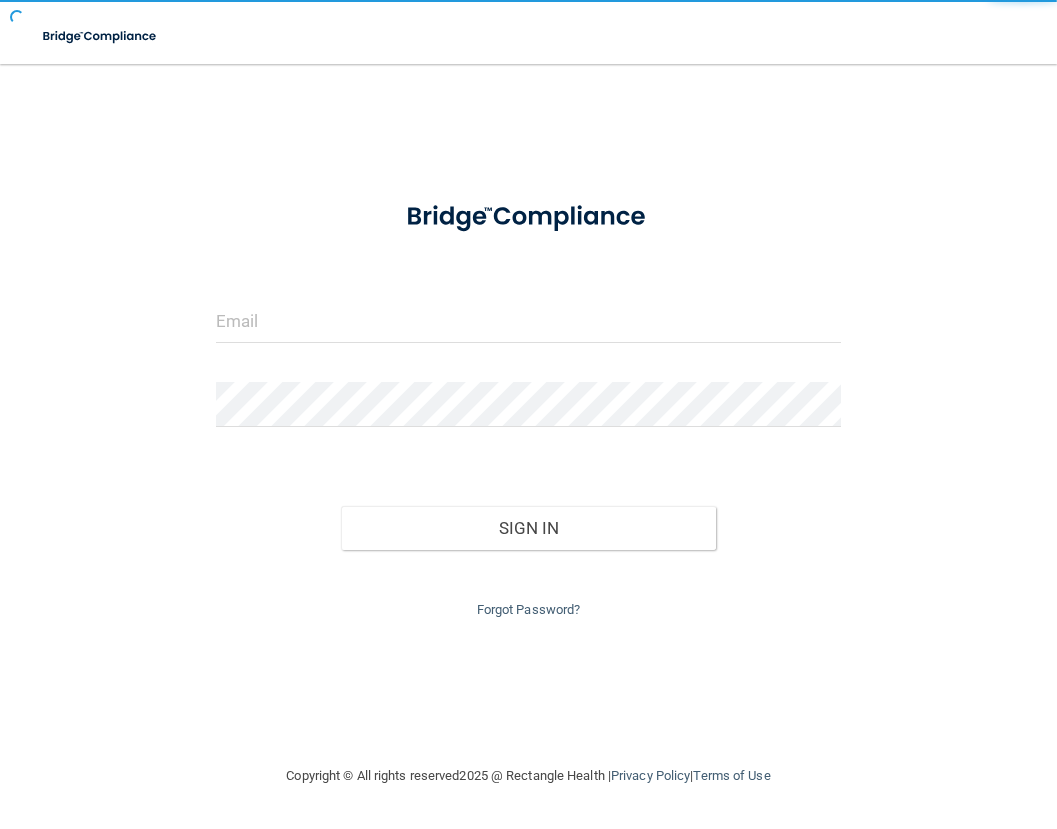 scroll, scrollTop: 0, scrollLeft: 0, axis: both 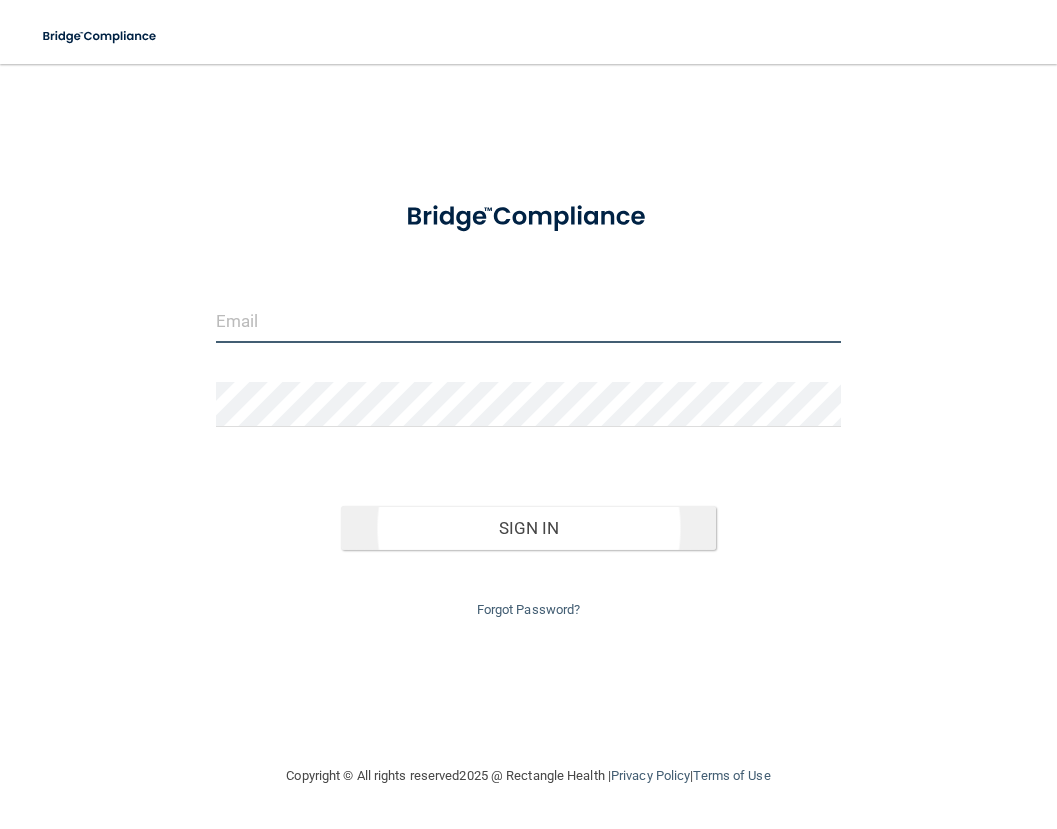 type on "[EMAIL]" 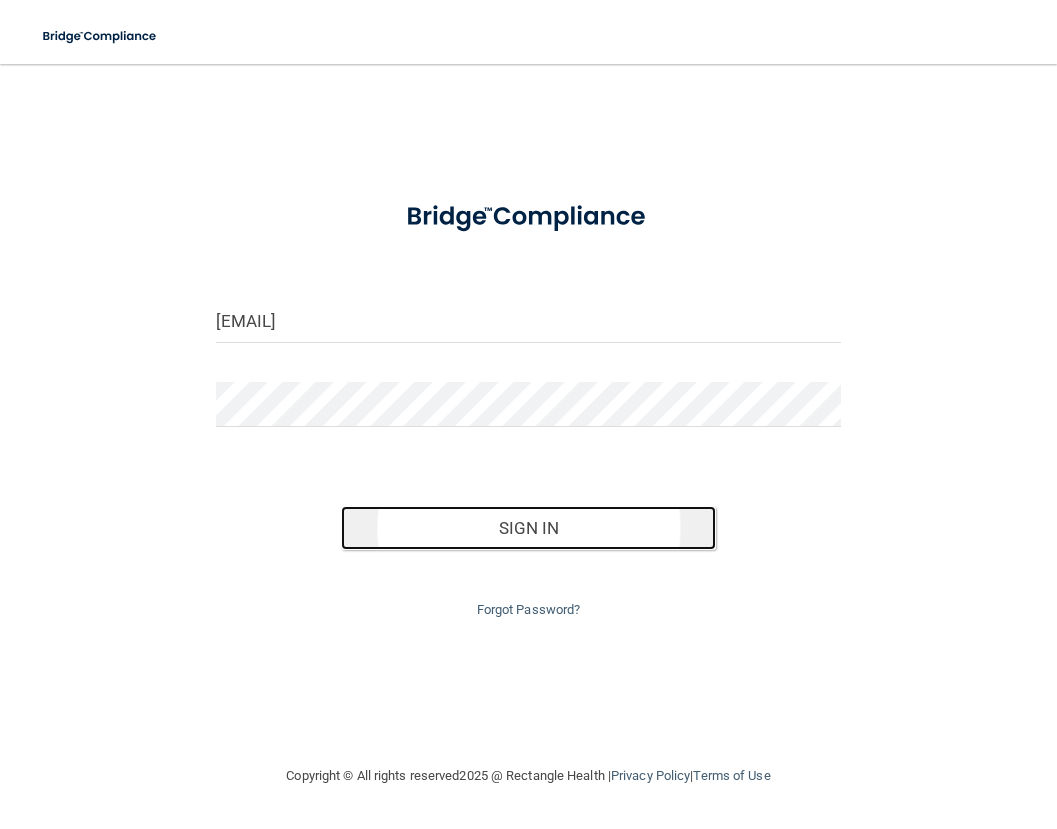 click on "Sign In" at bounding box center (528, 528) 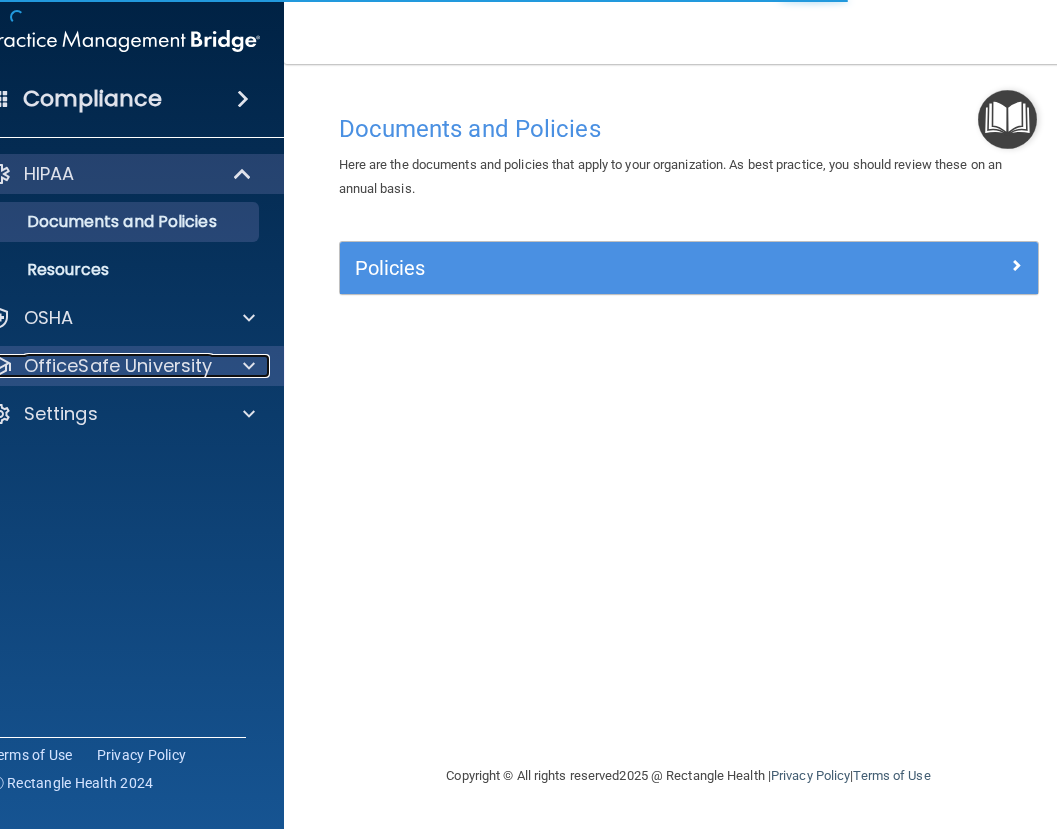 click on "OfficeSafe University" at bounding box center (118, 366) 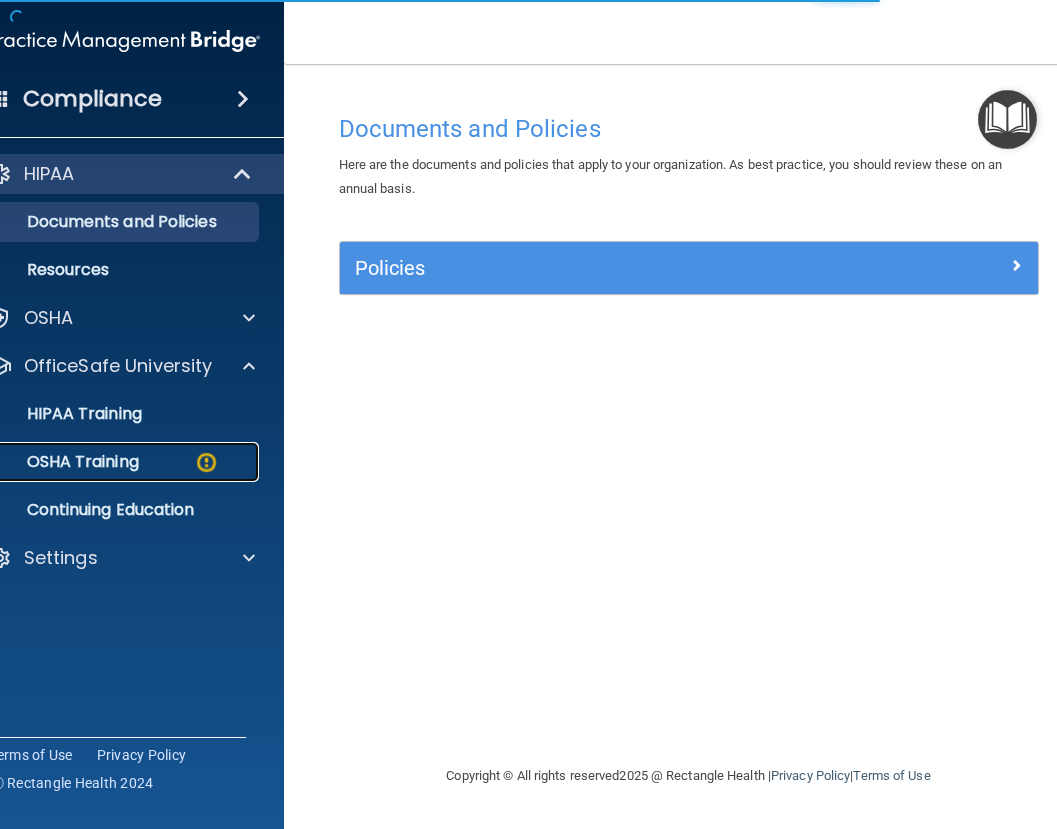 click on "OSHA Training" at bounding box center (58, 462) 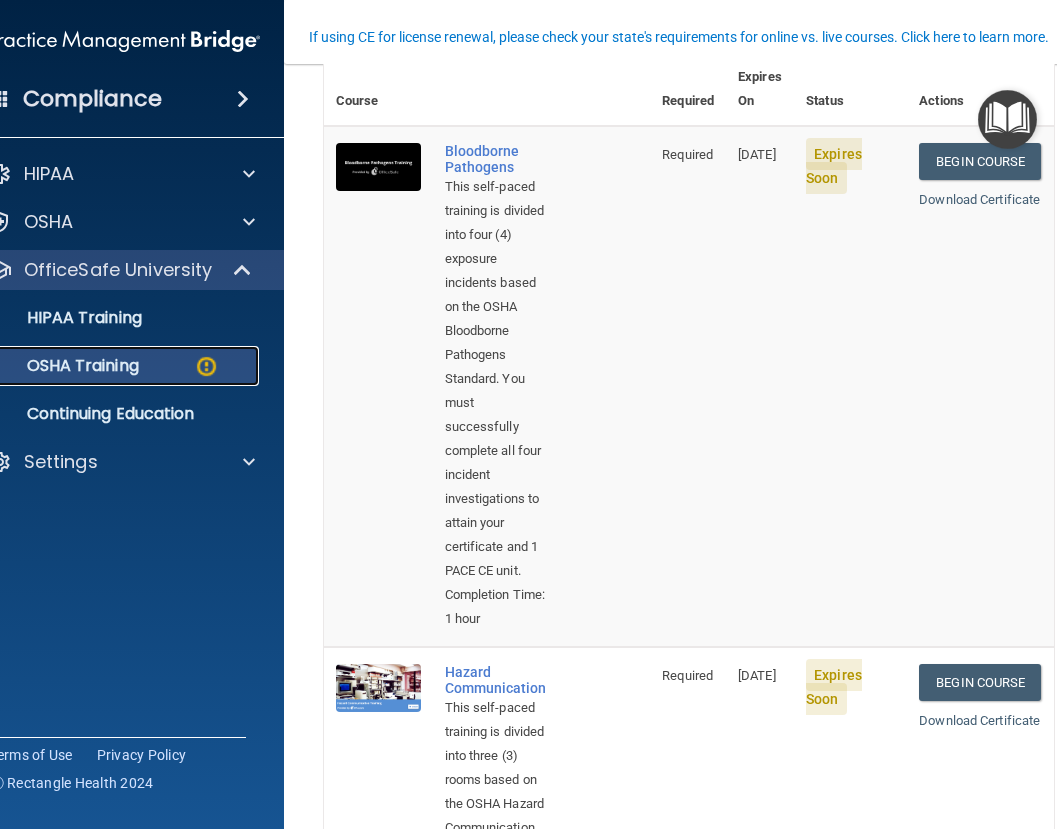 scroll, scrollTop: 0, scrollLeft: 0, axis: both 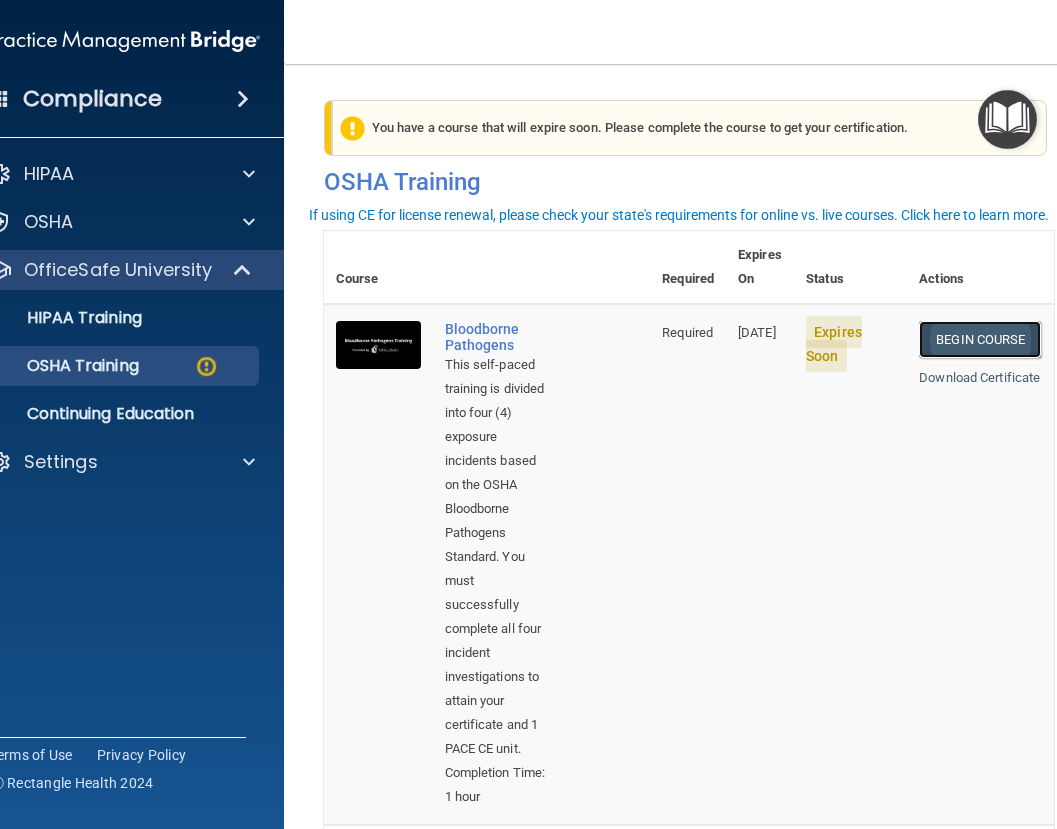 click on "Begin Course" at bounding box center [980, 339] 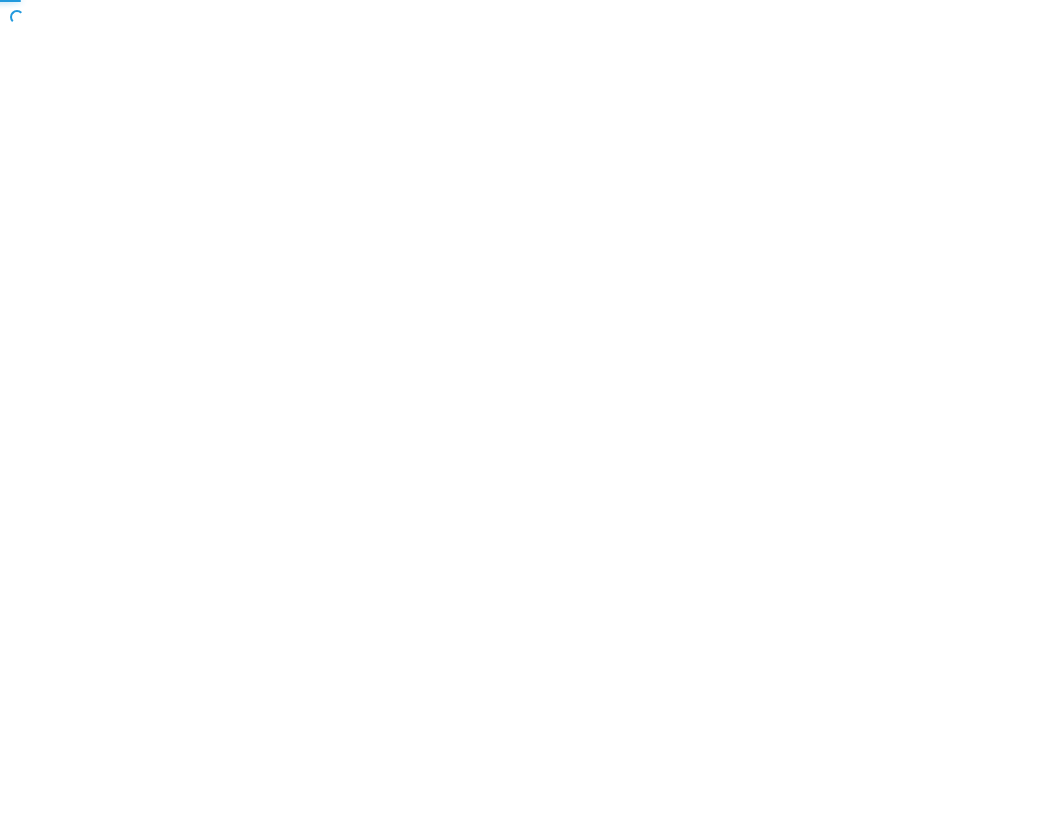 scroll, scrollTop: 0, scrollLeft: 0, axis: both 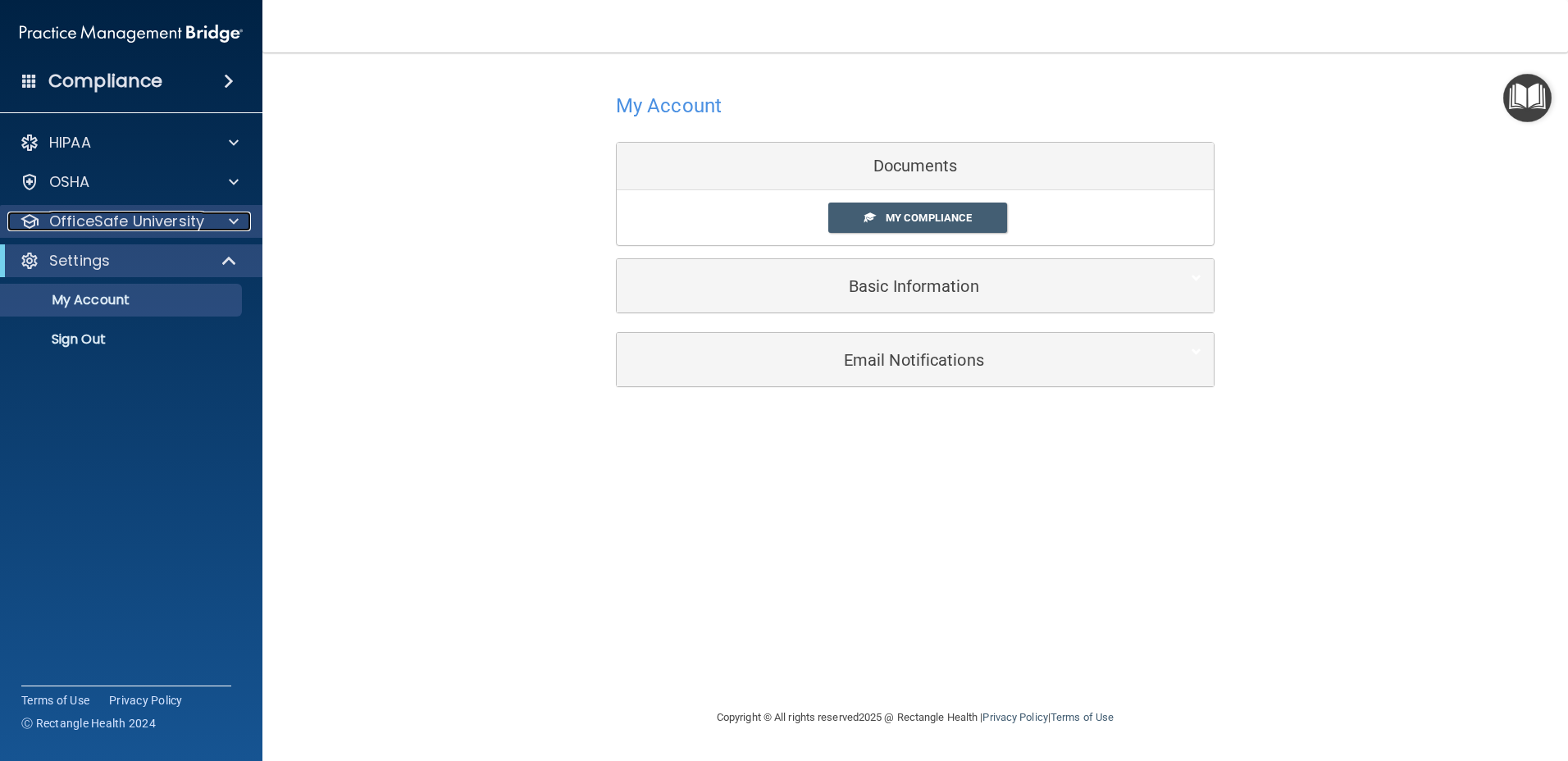 click on "OfficeSafe University" at bounding box center [126, 221] 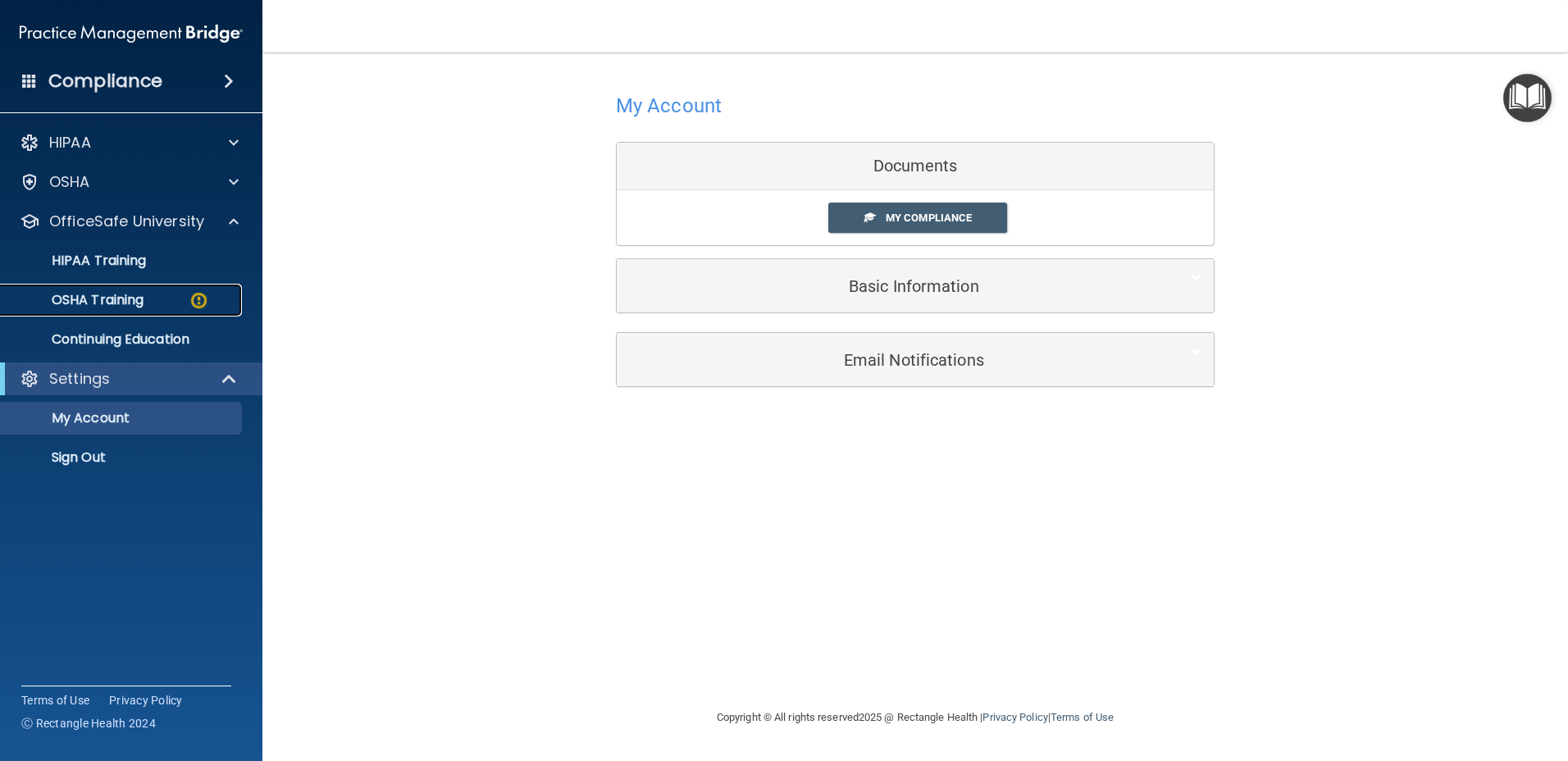 click on "OSHA Training" at bounding box center (77, 300) 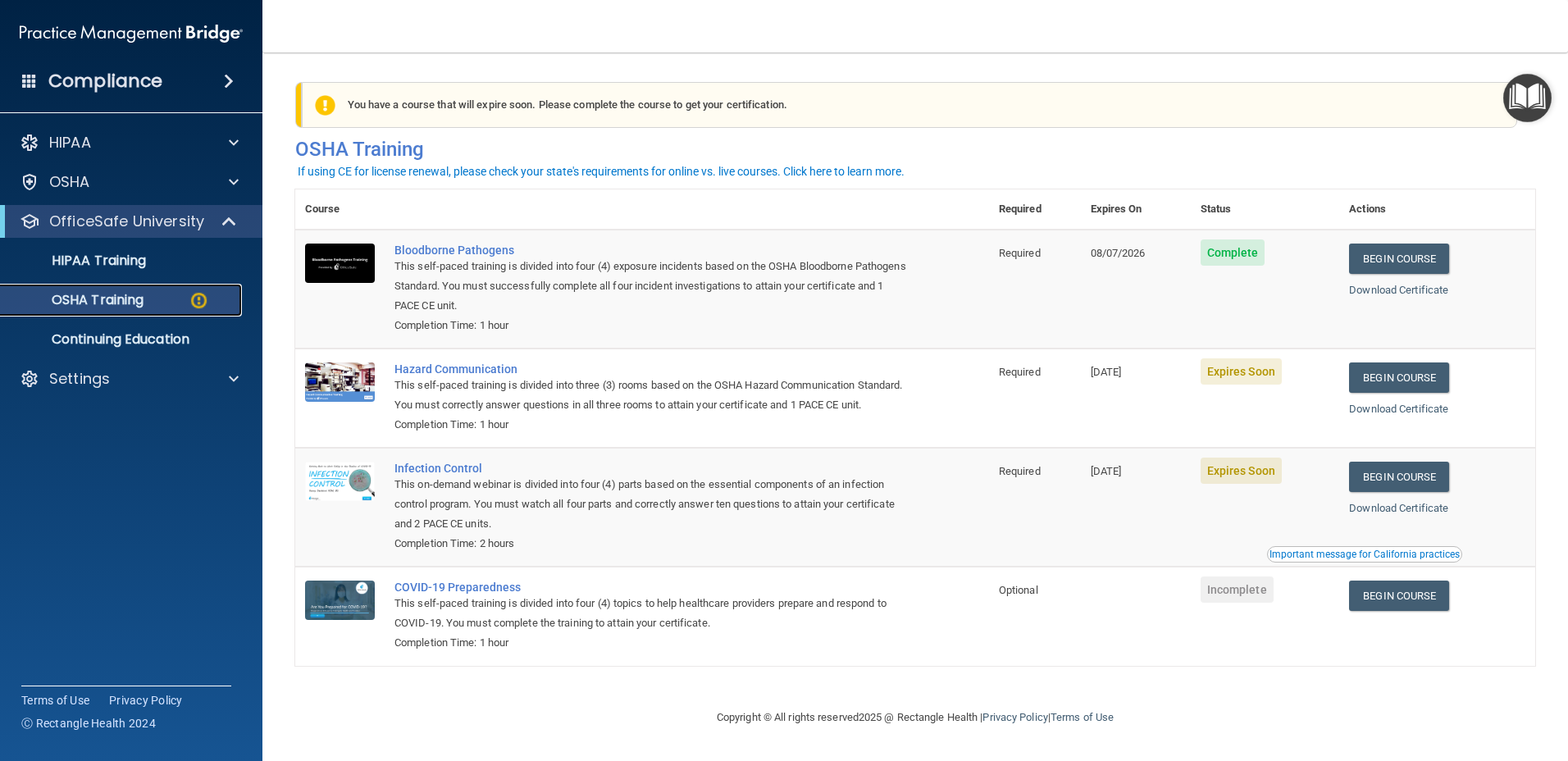 scroll, scrollTop: 13, scrollLeft: 0, axis: vertical 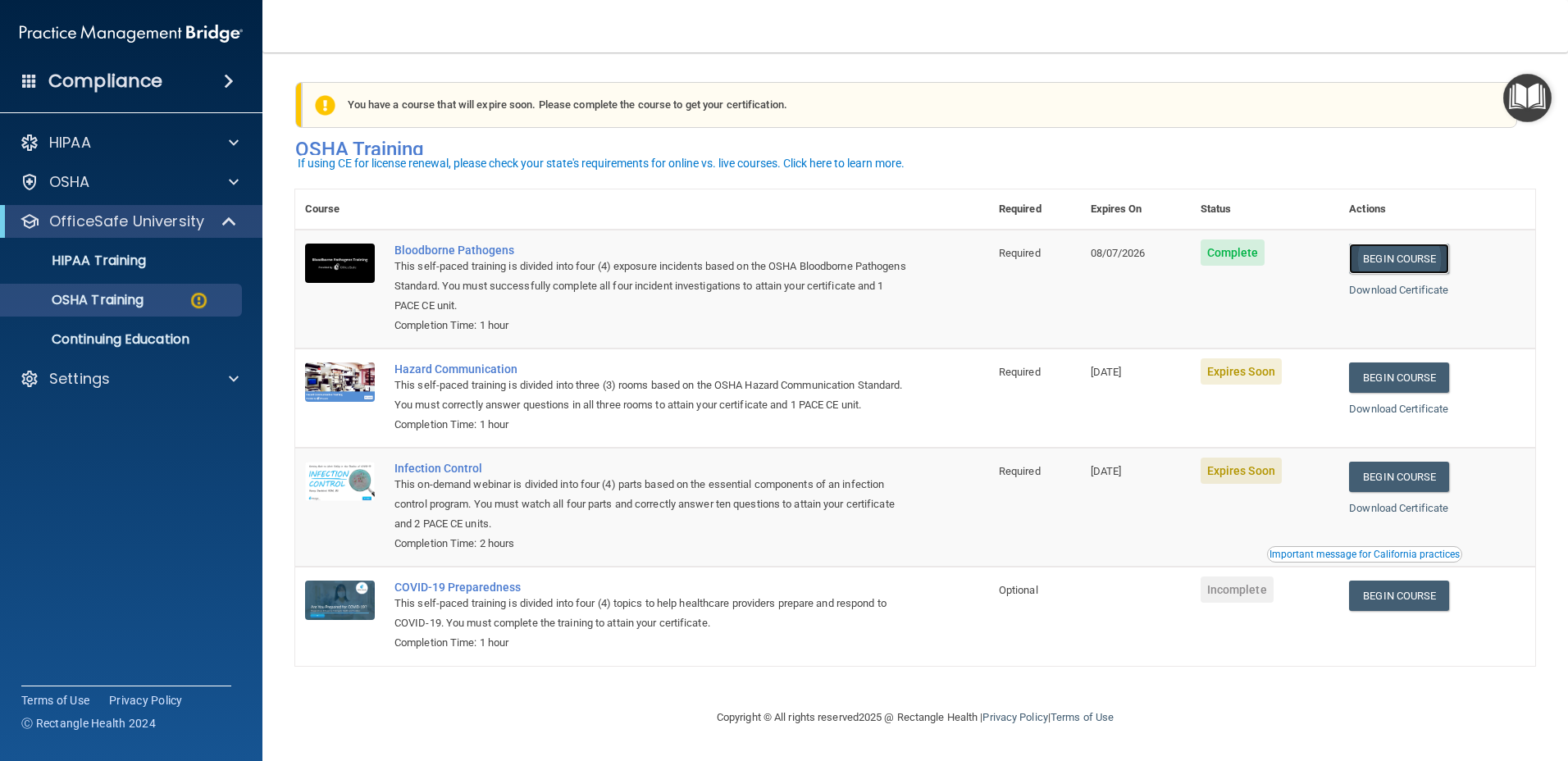 click on "Begin Course" at bounding box center (1399, 258) 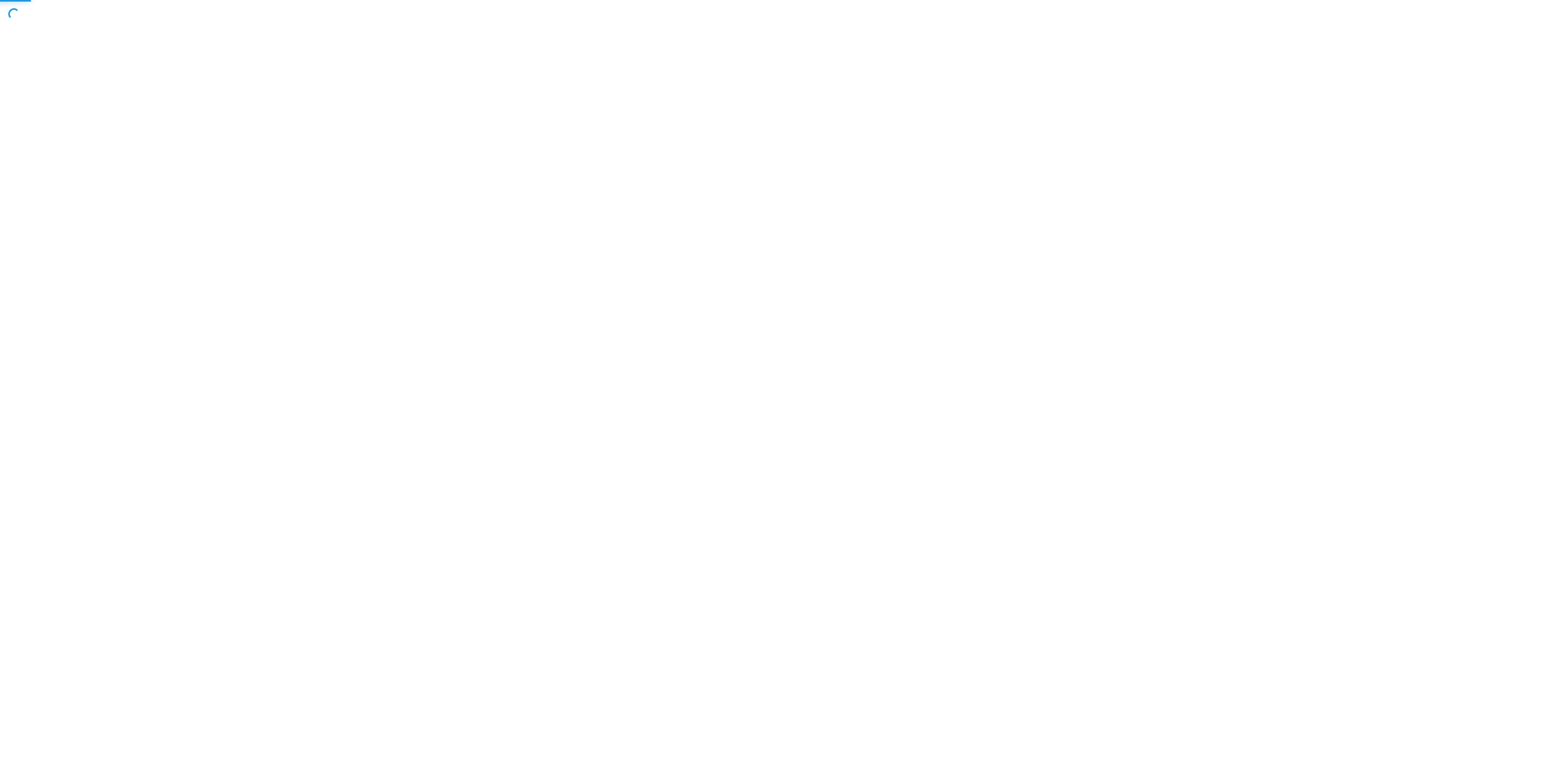 scroll, scrollTop: 0, scrollLeft: 0, axis: both 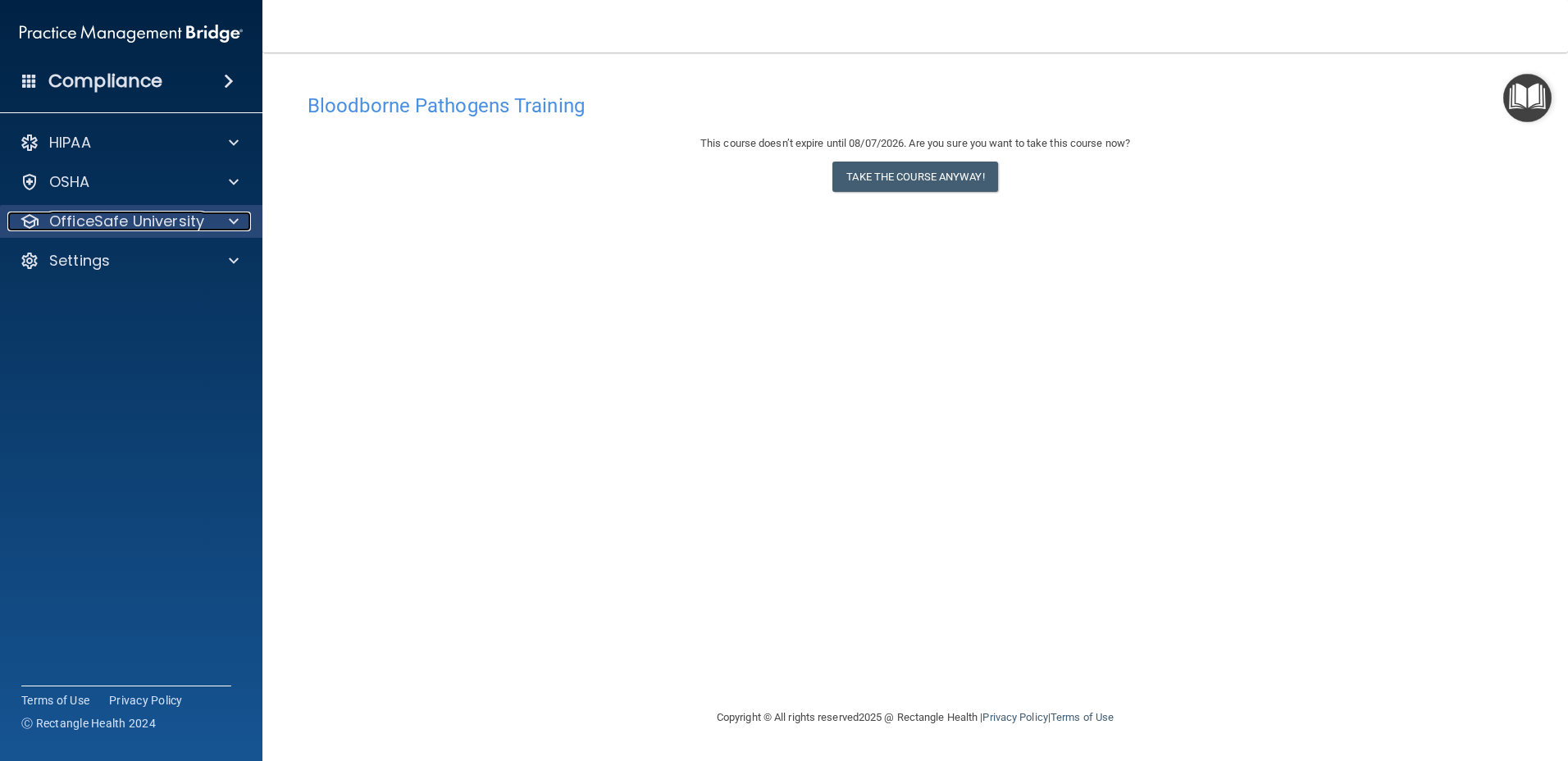 click on "OfficeSafe University" at bounding box center [126, 221] 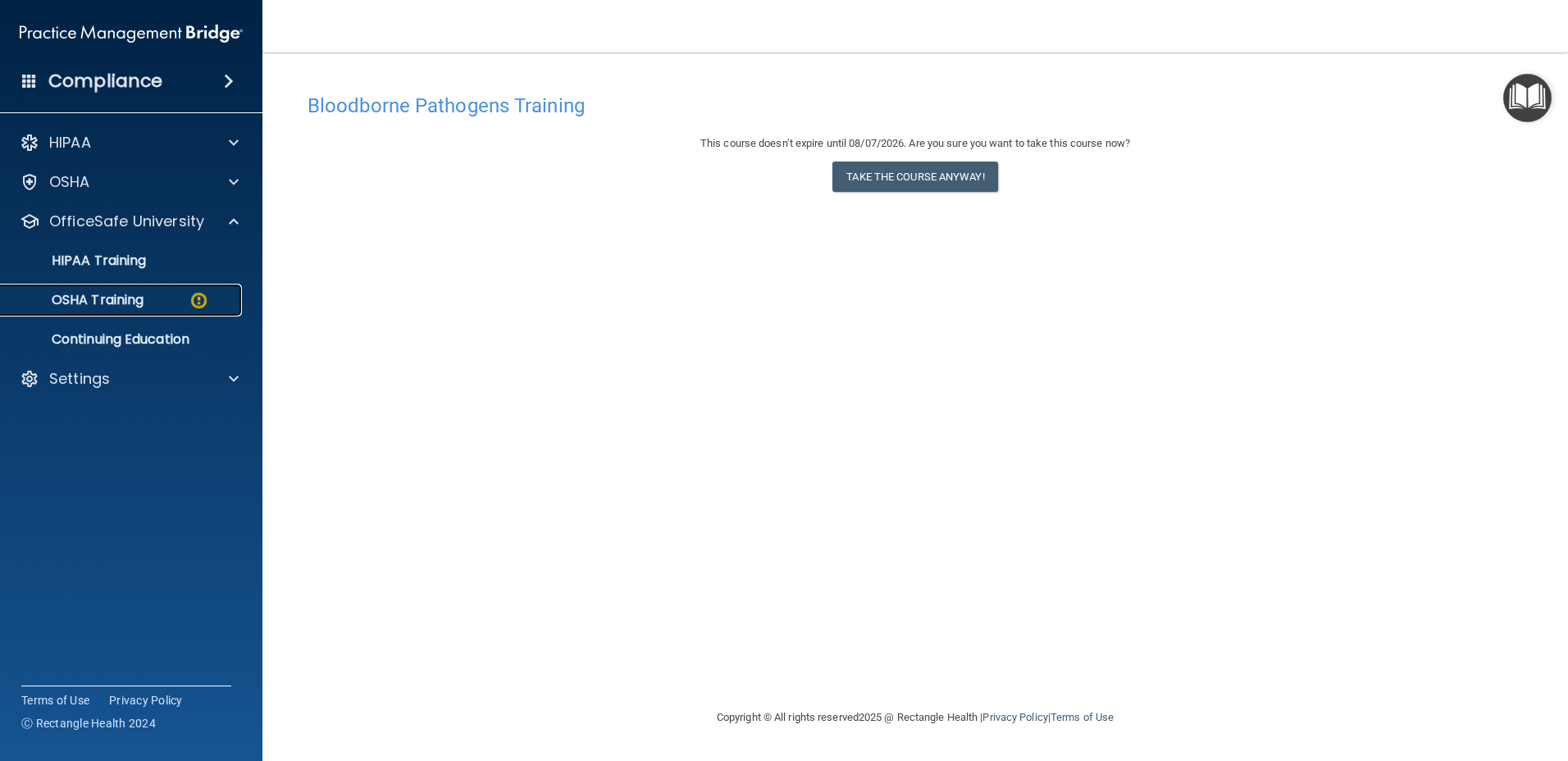 click on "OSHA Training" at bounding box center (77, 300) 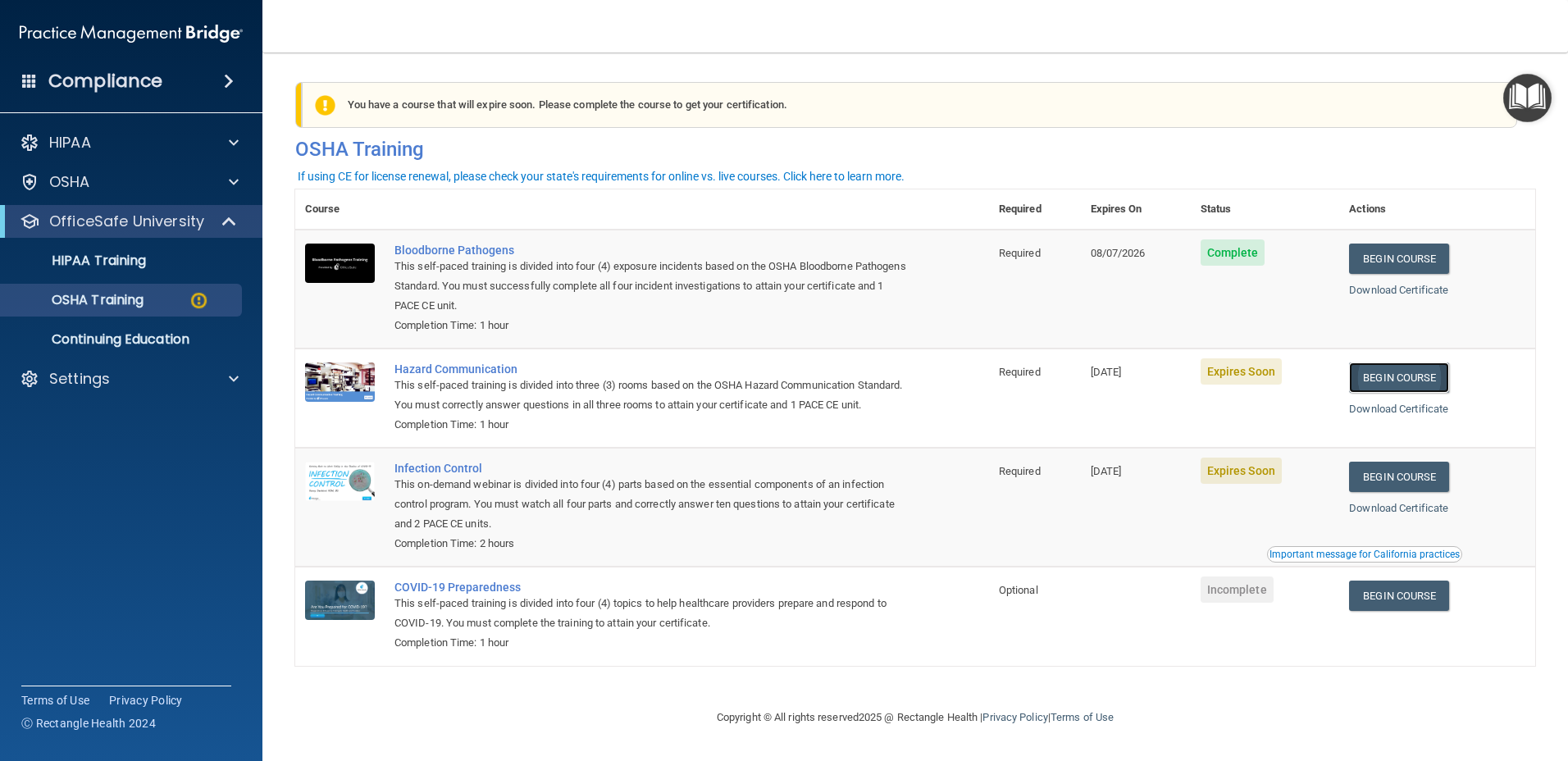 click on "Begin Course" at bounding box center (1399, 377) 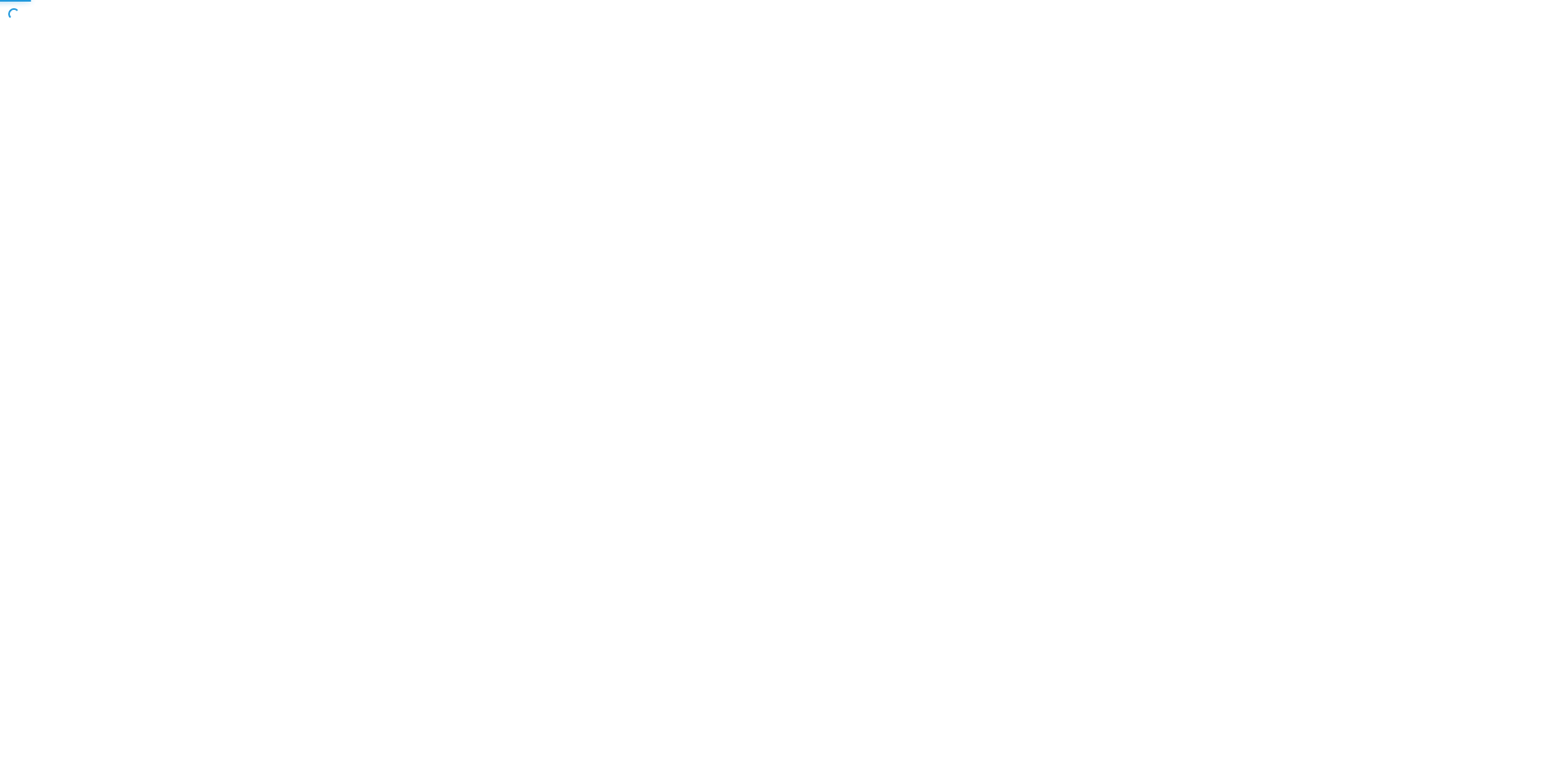 scroll, scrollTop: 0, scrollLeft: 0, axis: both 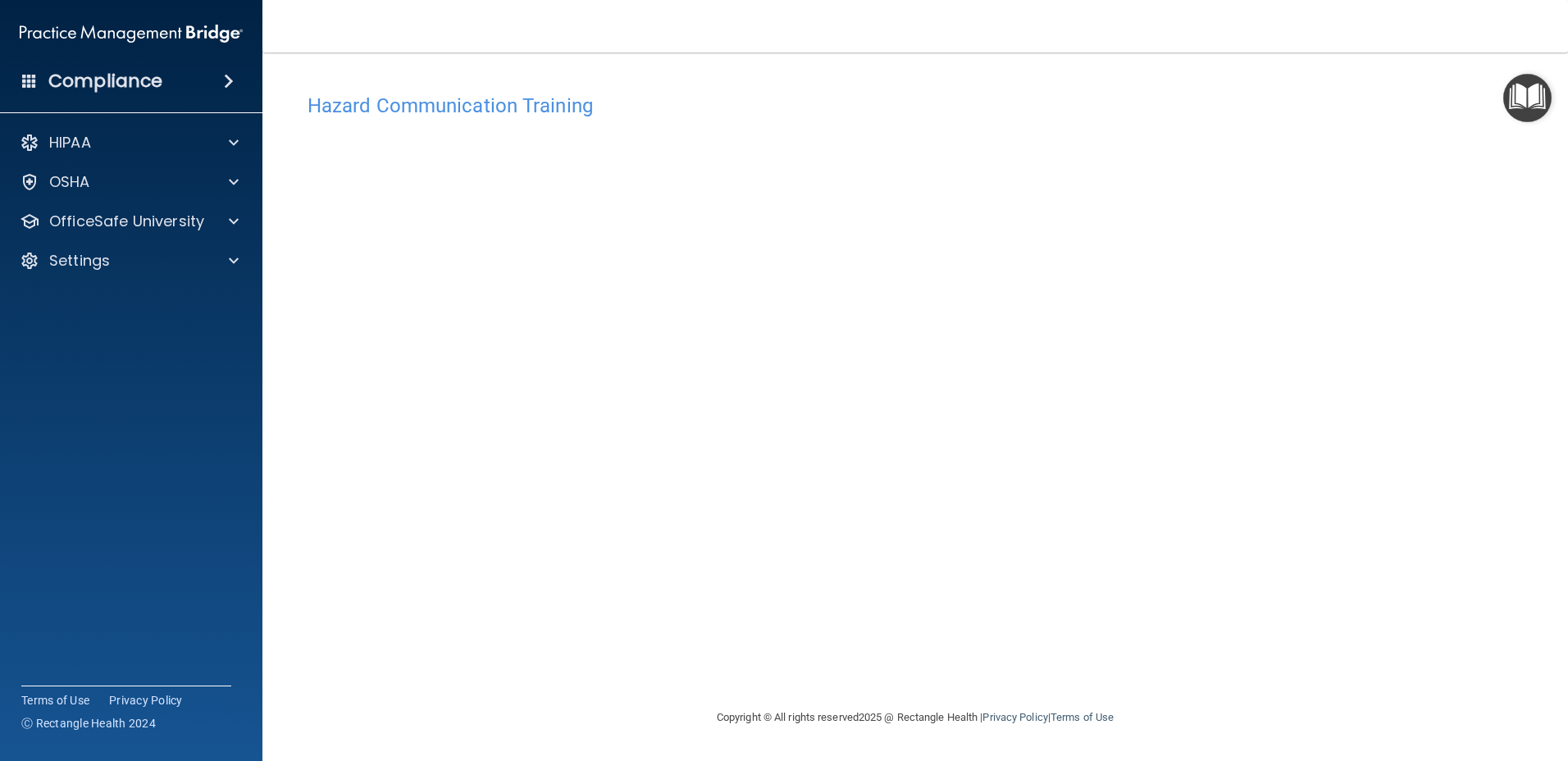 click on "Hazard Communication Training This course doesn’t expire until [DATE]. Are you sure you want to take this course now? Take the course anyway!" at bounding box center [915, 396] 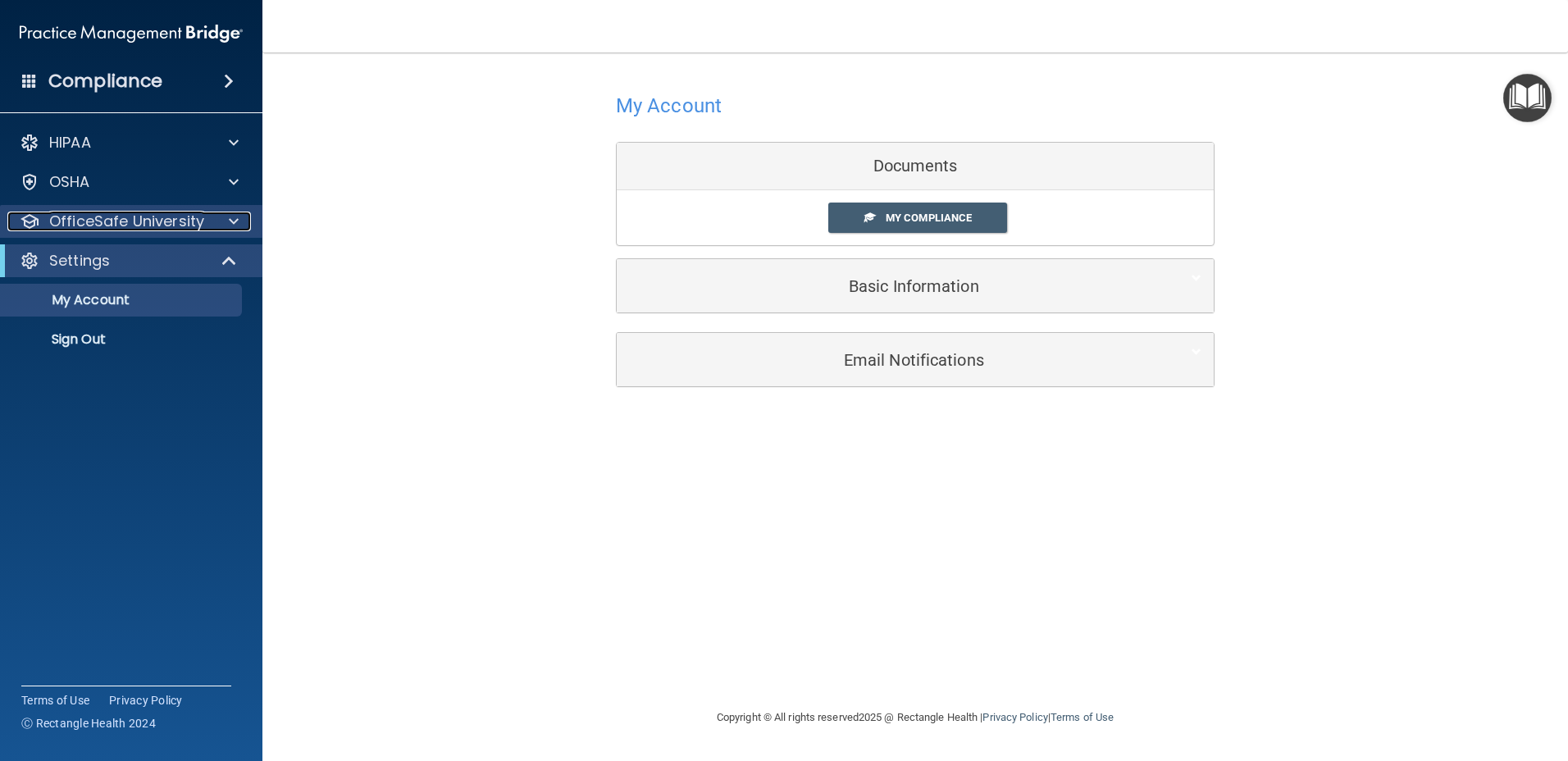 click on "OfficeSafe University" at bounding box center (126, 221) 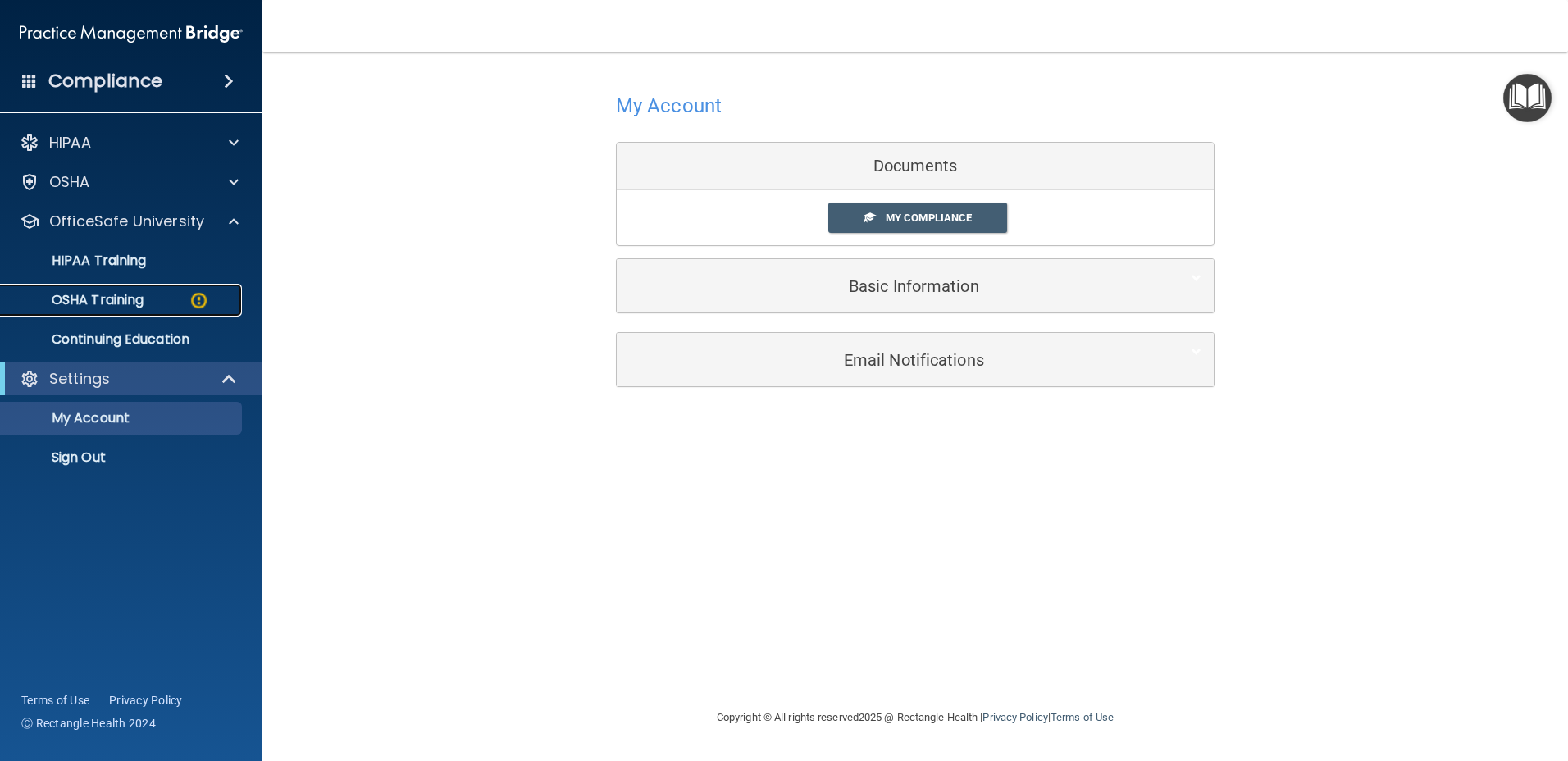 click on "OSHA Training" at bounding box center (77, 300) 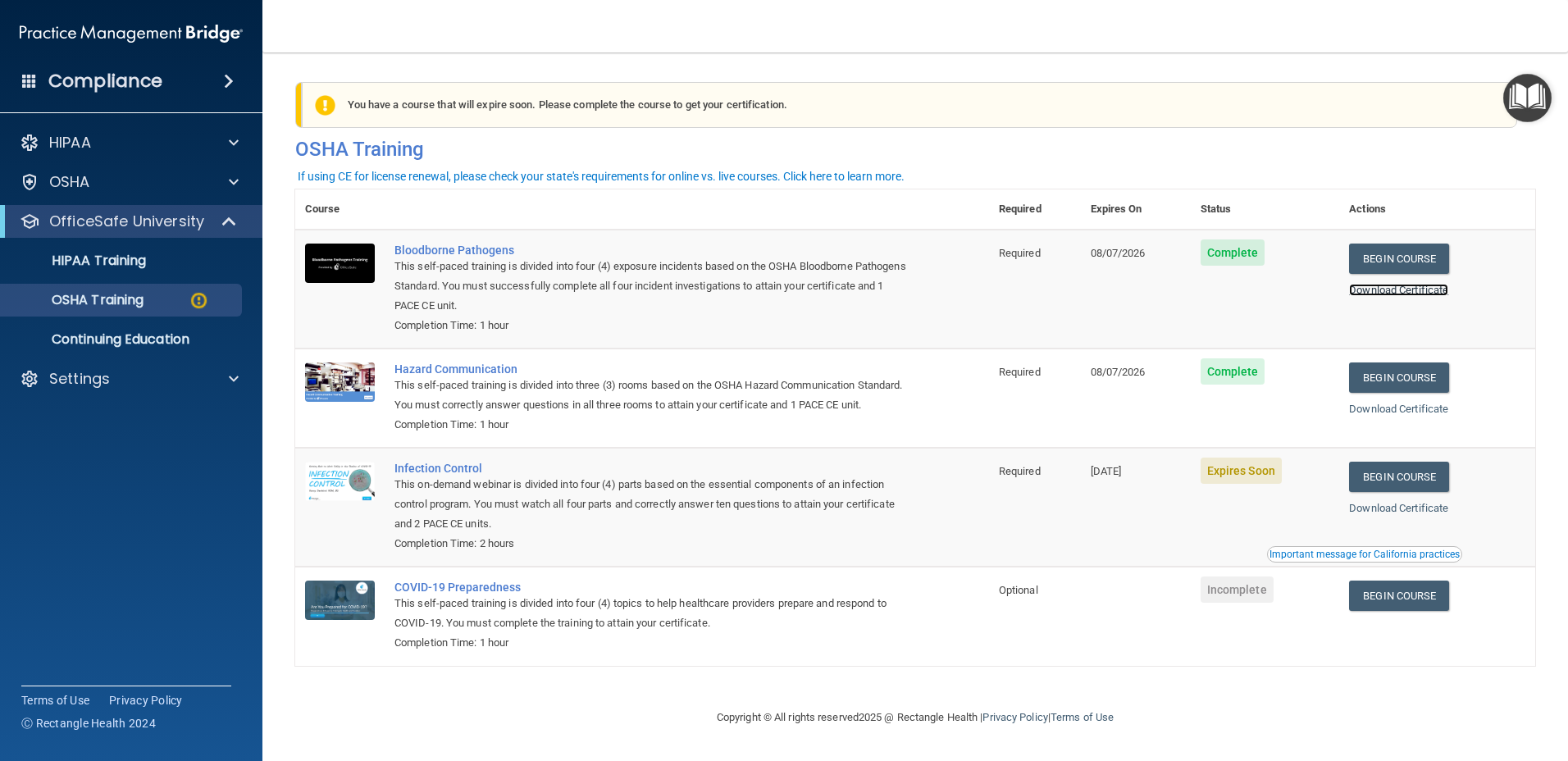 click on "Download Certificate" at bounding box center (1398, 289) 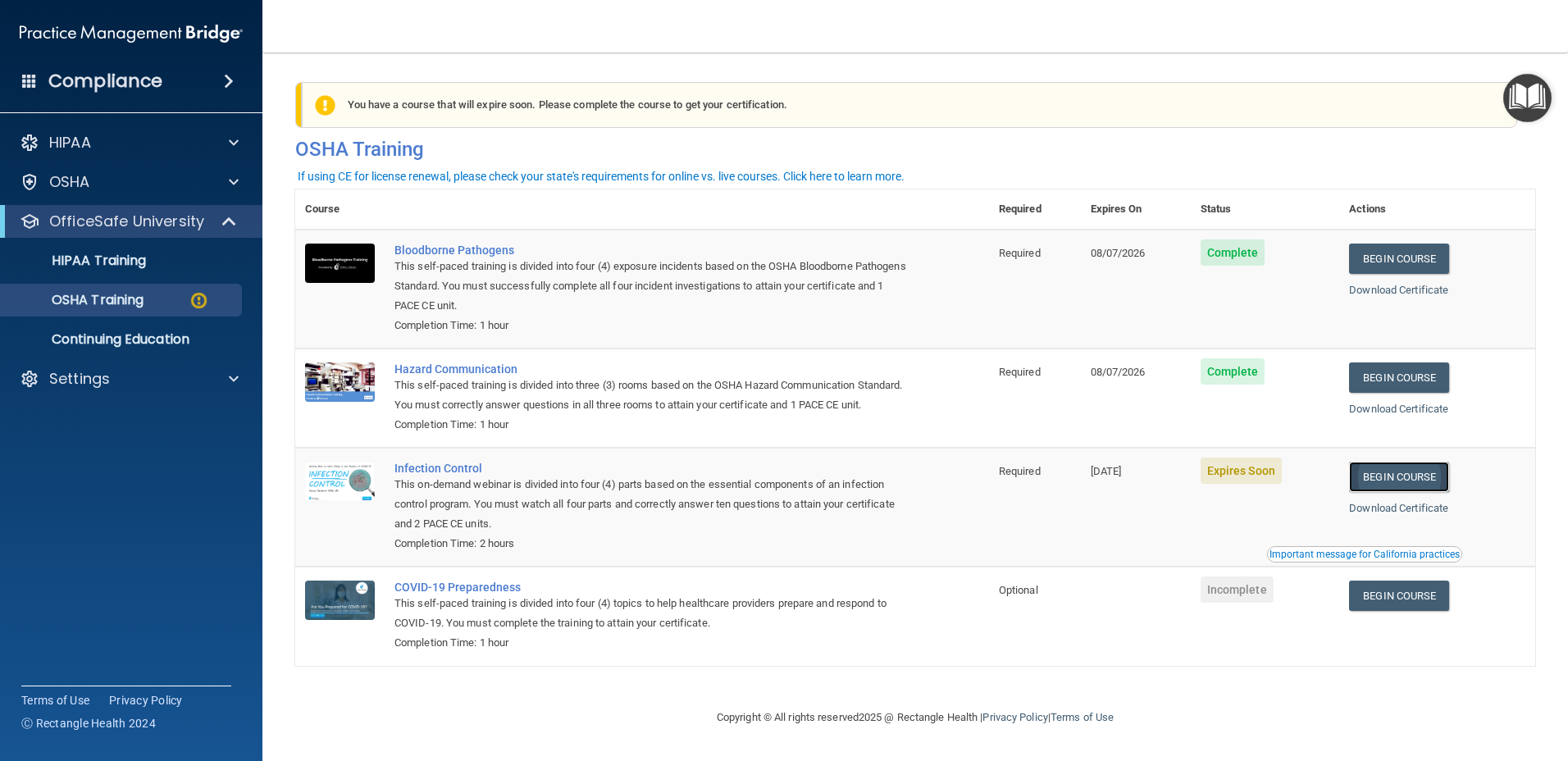 click on "Begin Course" at bounding box center [1399, 476] 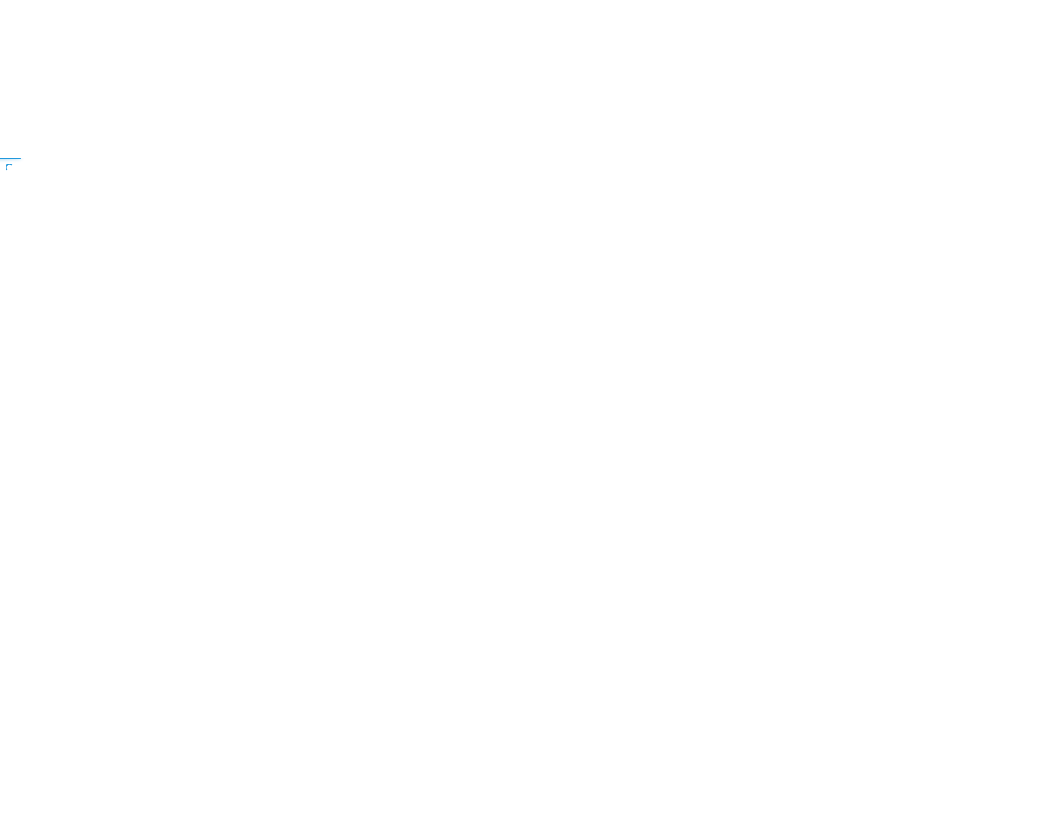 scroll, scrollTop: 0, scrollLeft: 0, axis: both 